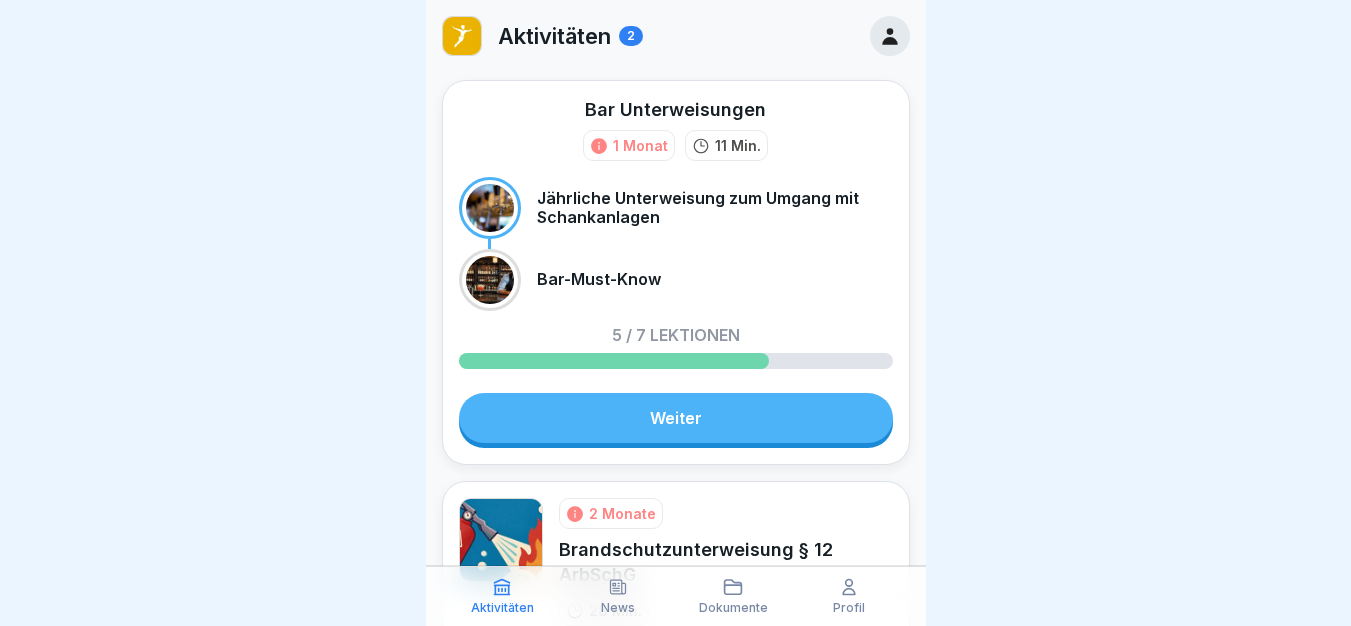 scroll, scrollTop: 0, scrollLeft: 0, axis: both 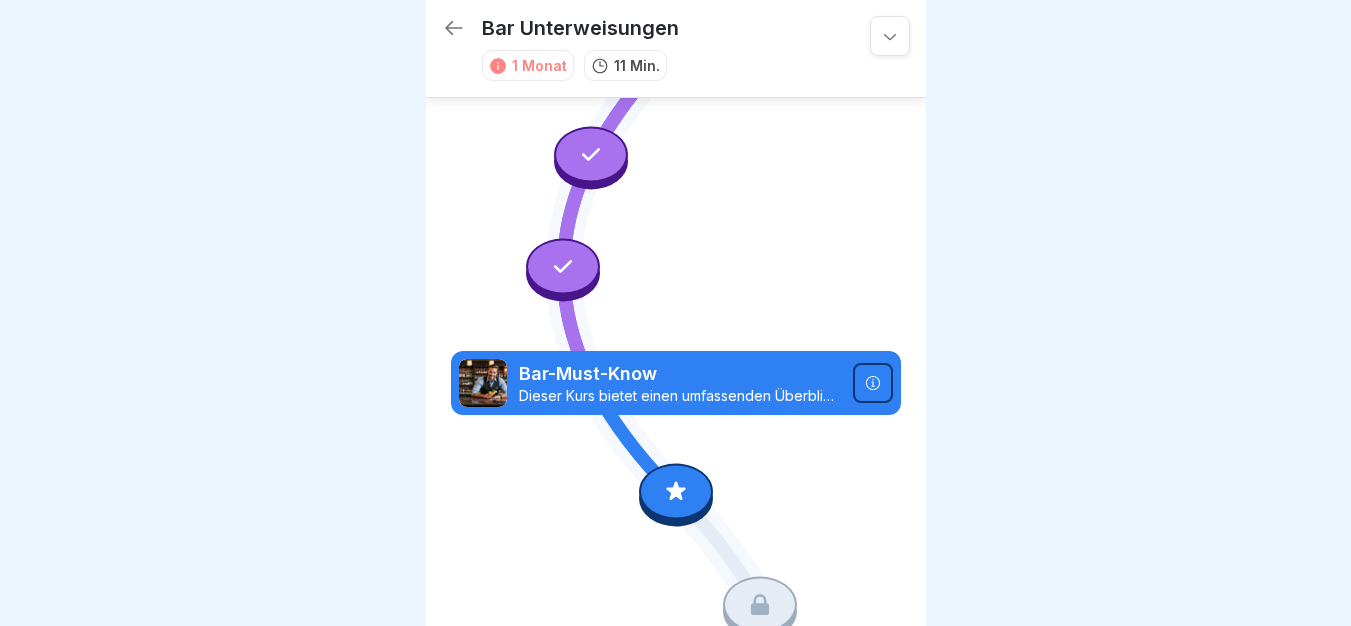 click 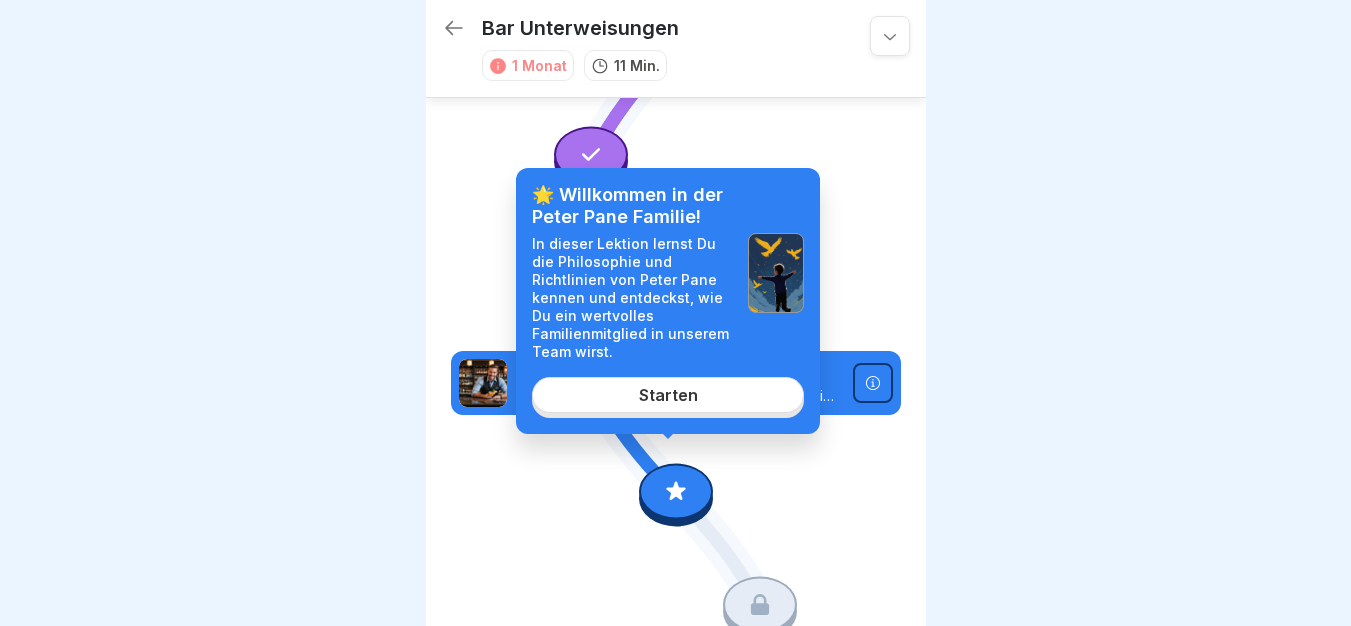 click on "Starten" at bounding box center [668, 395] 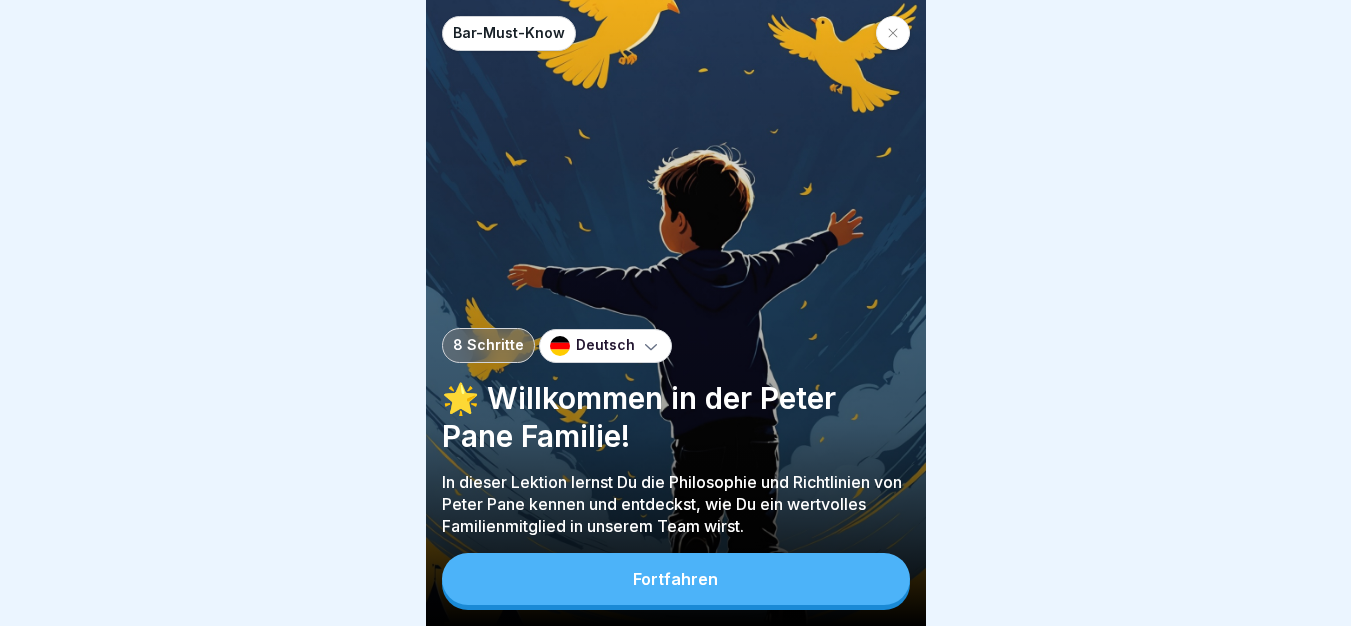 scroll, scrollTop: 0, scrollLeft: 0, axis: both 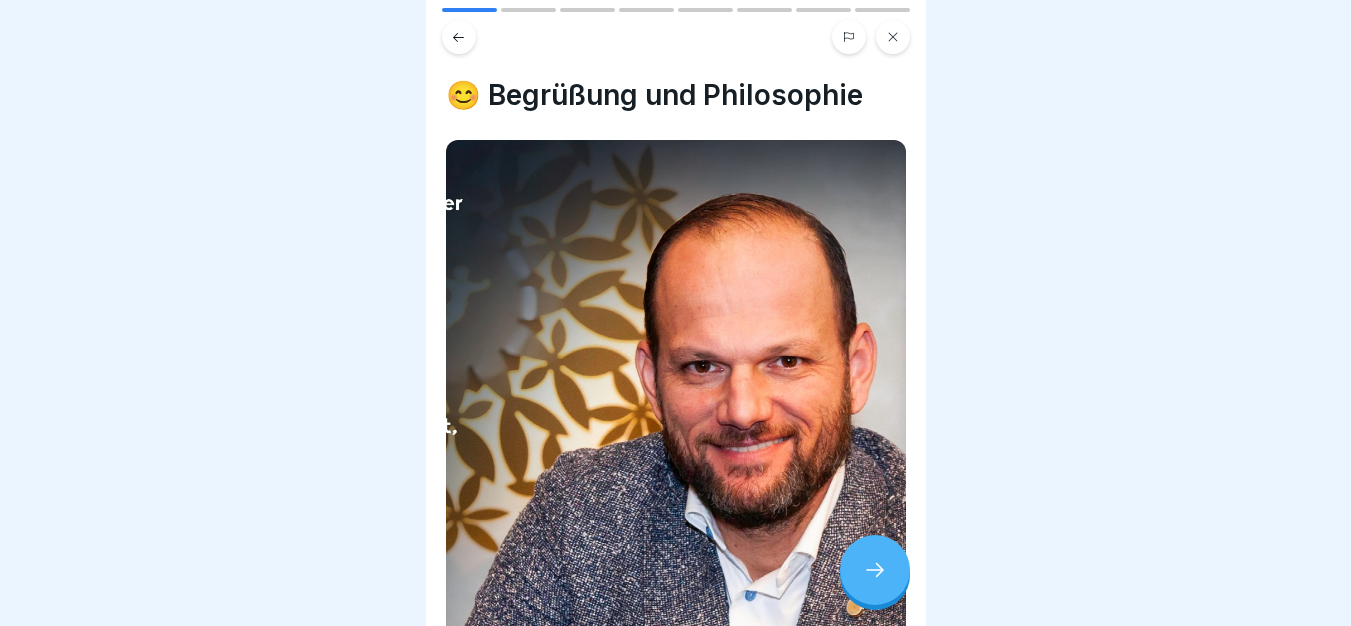 click at bounding box center (875, 570) 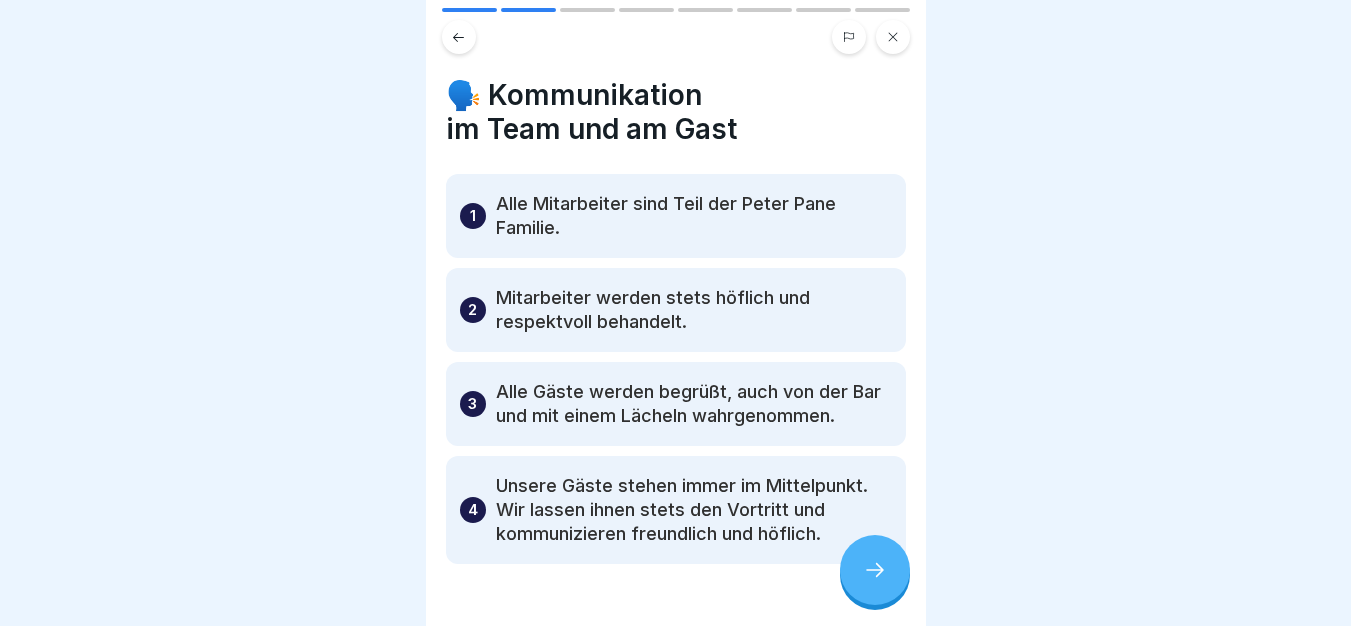click 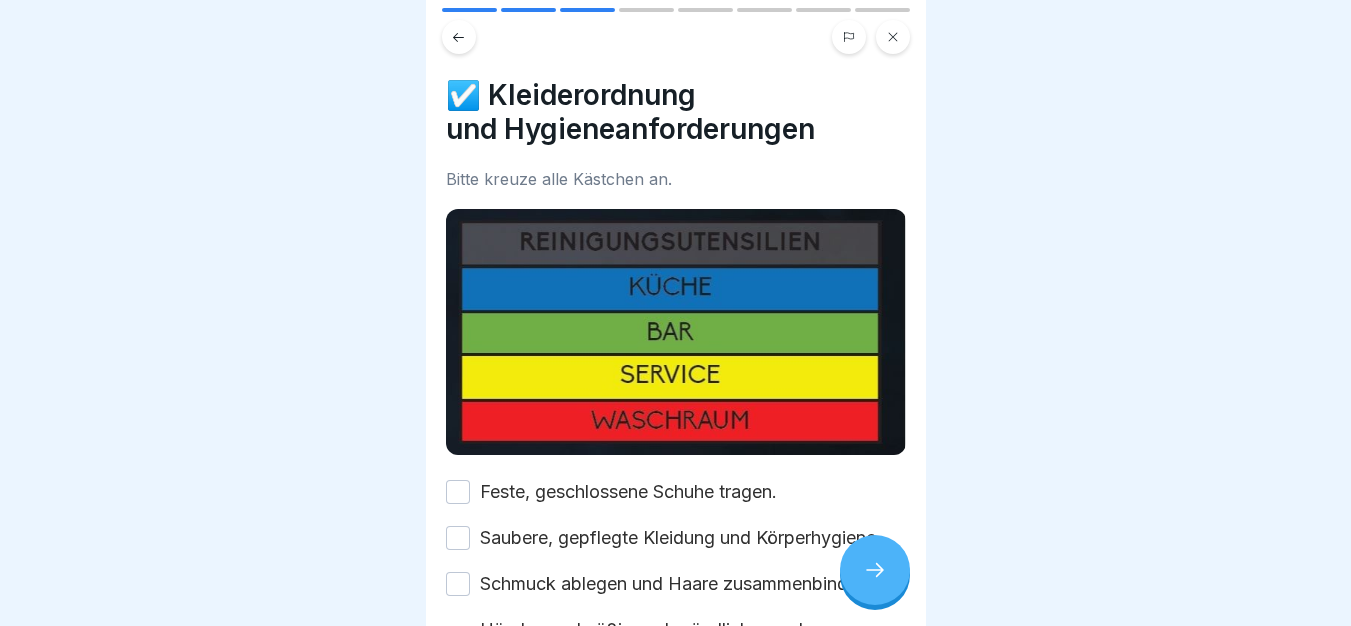 drag, startPoint x: 699, startPoint y: 463, endPoint x: 701, endPoint y: 478, distance: 15.132746 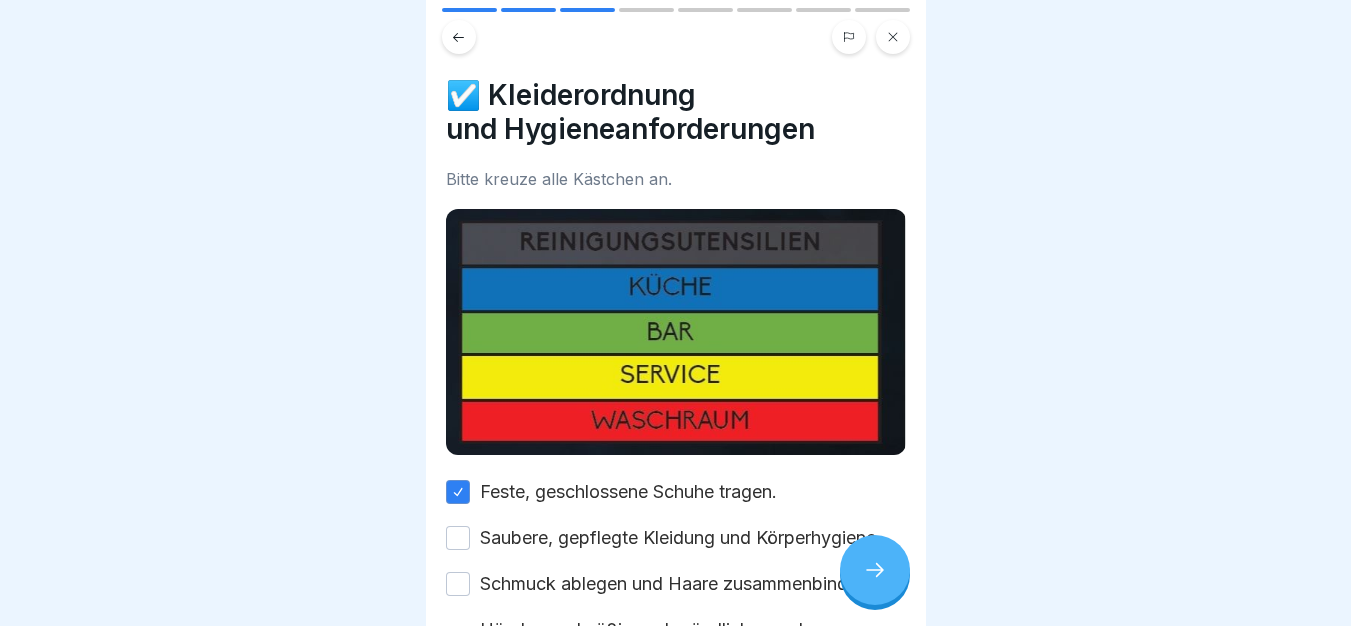click on "Saubere, gepflegte Kleidung und Körperhygiene." at bounding box center (680, 538) 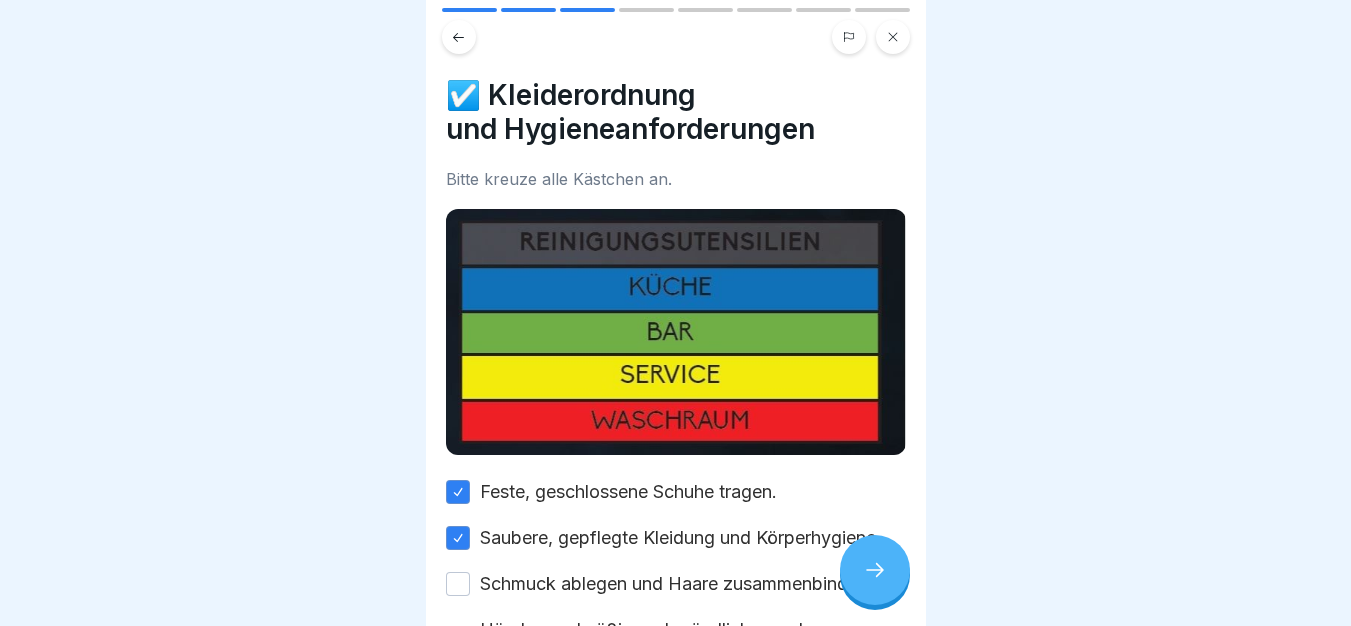 click on "Schmuck ablegen und Haare zusammenbinden." at bounding box center (676, 584) 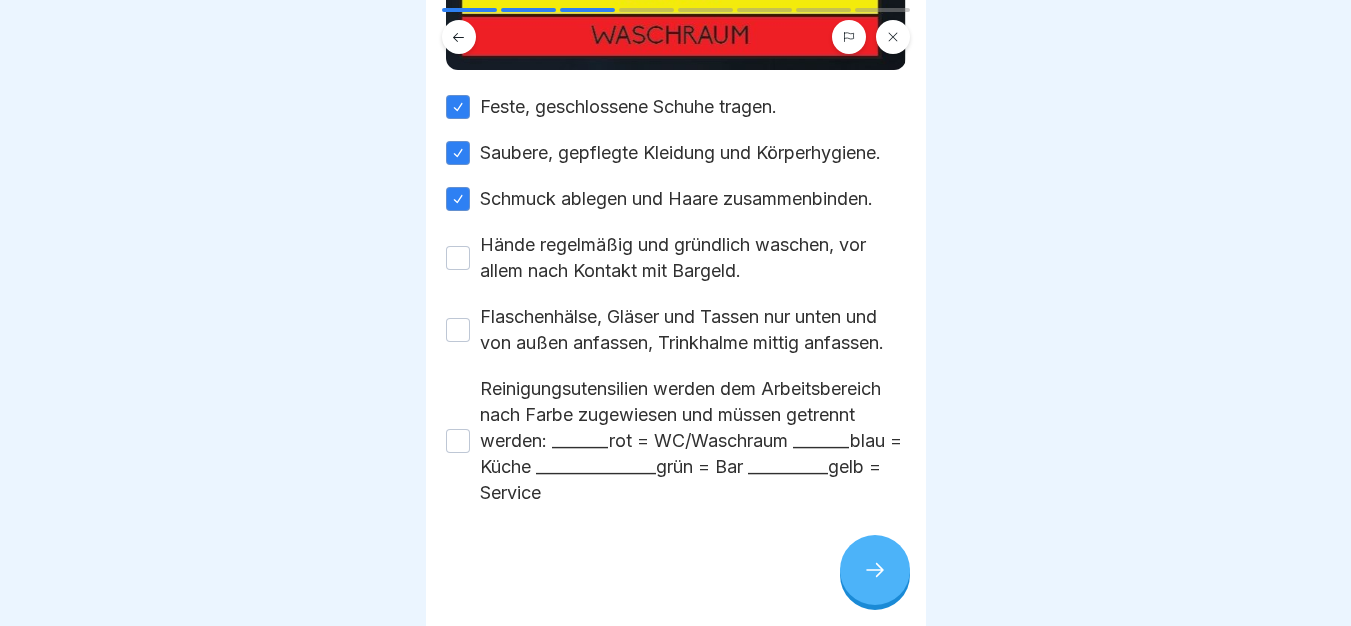 scroll, scrollTop: 455, scrollLeft: 0, axis: vertical 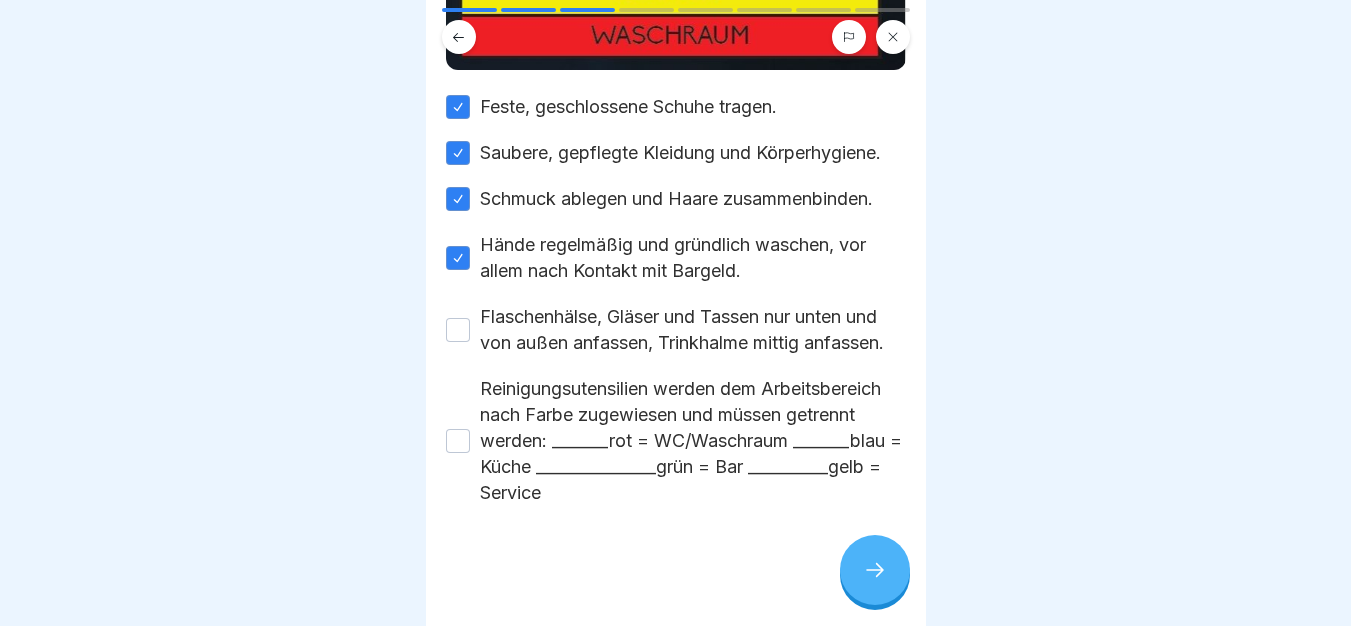 click on "Flaschenhälse, Gläser und Tassen nur unten und von außen anfassen, Trinkhalme mittig anfassen." at bounding box center (693, 330) 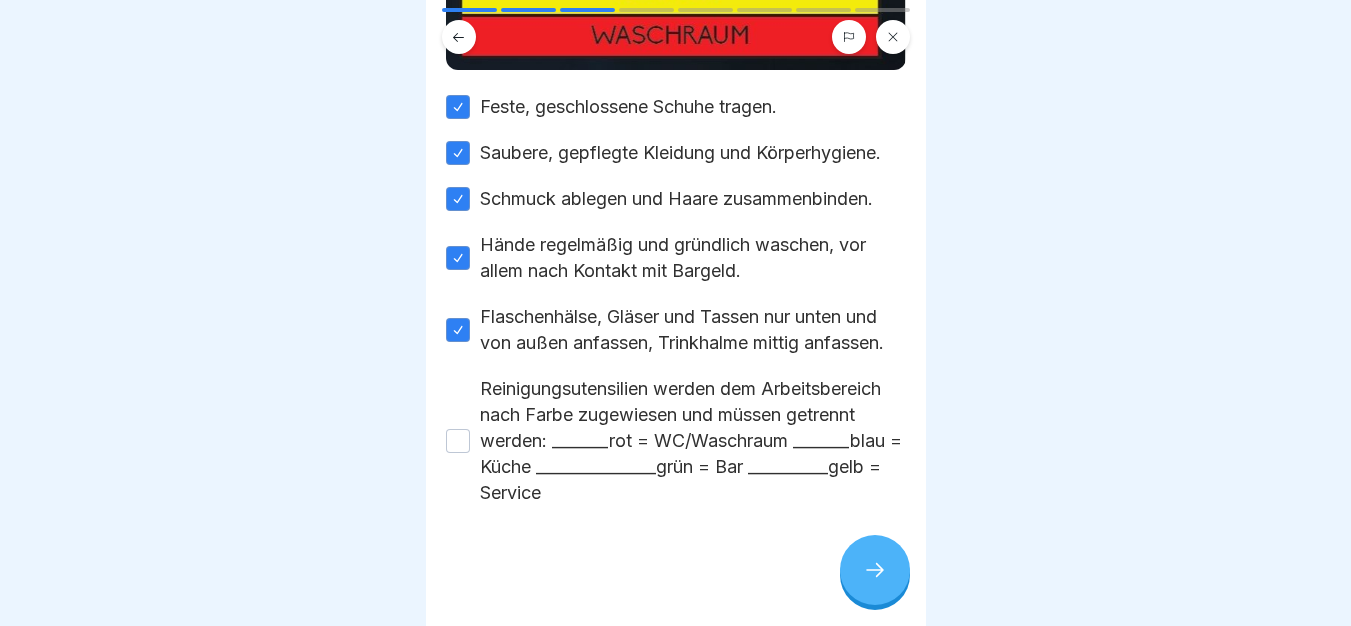 click on "Reinigungsutensilien werden dem Arbeitsbereich nach Farbe zugewiesen und müssen getrennt werden: _______rot = WC/Waschraum _______blau = Küche _______________grün = Bar __________gelb = Service" at bounding box center [693, 441] 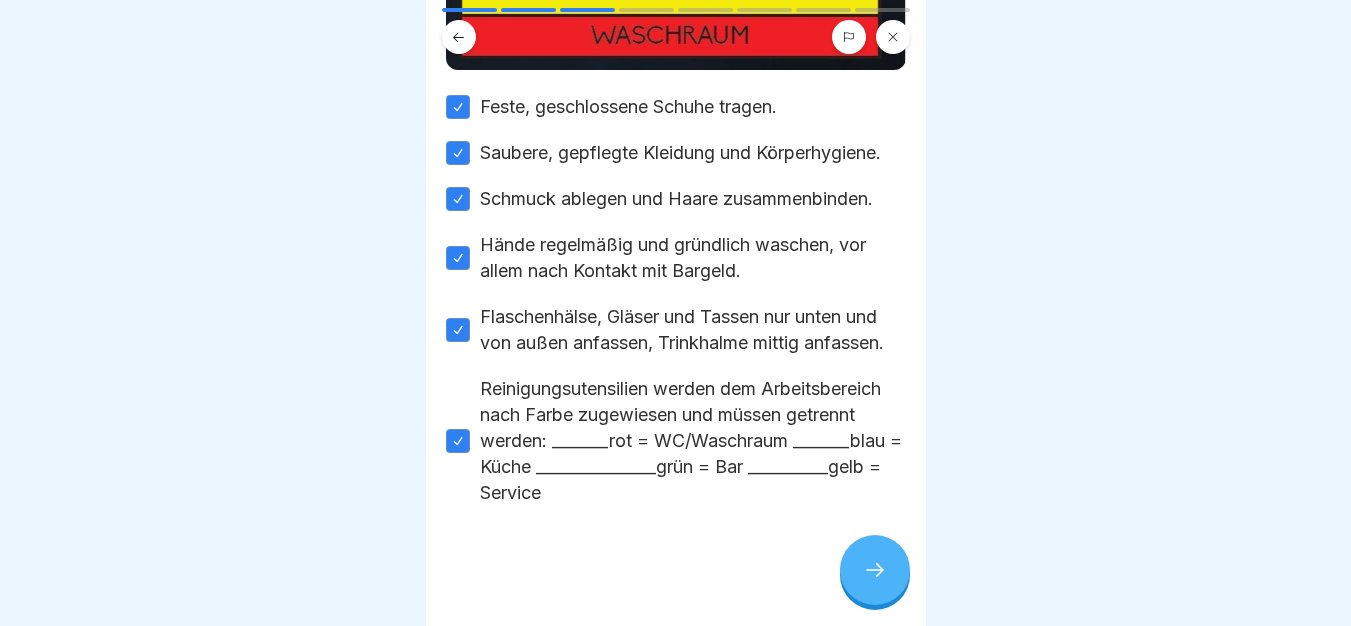 click at bounding box center (875, 570) 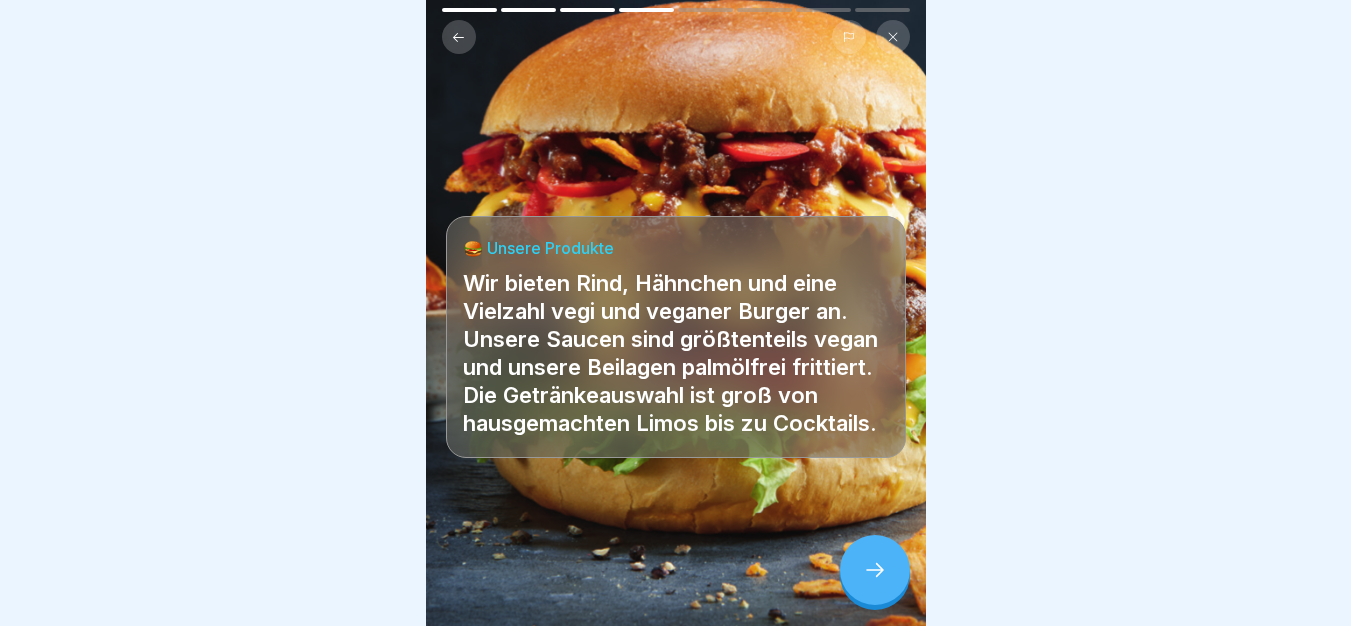 click 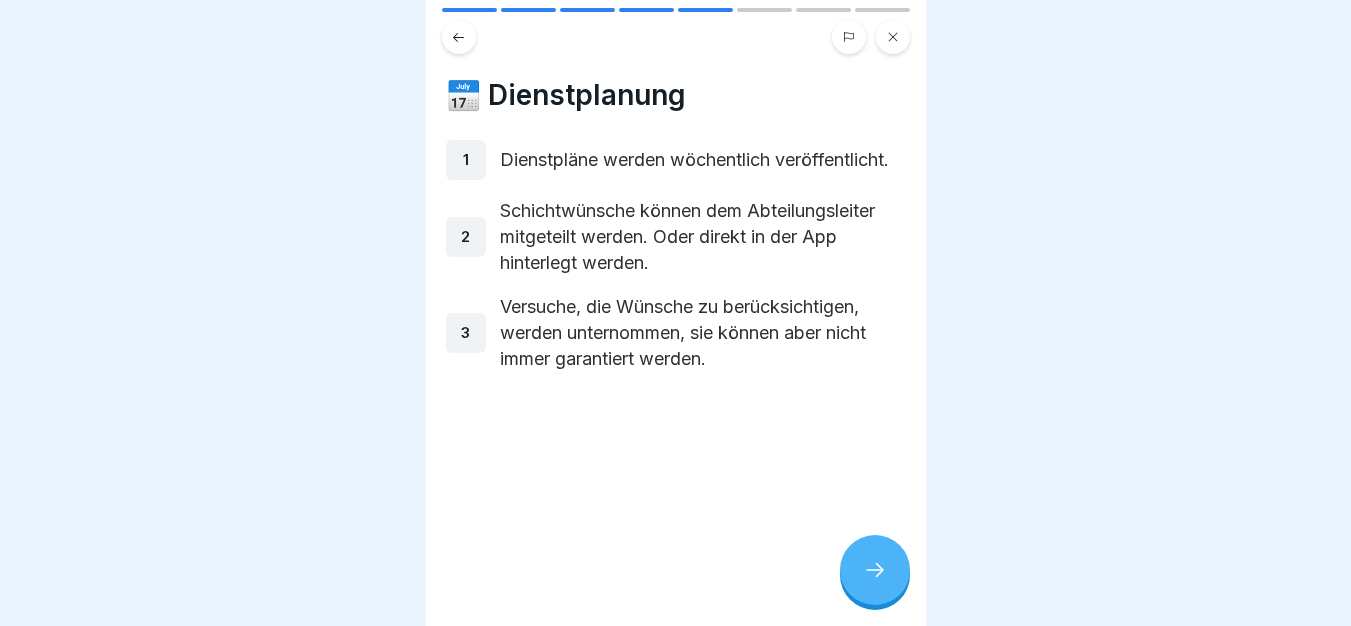 click 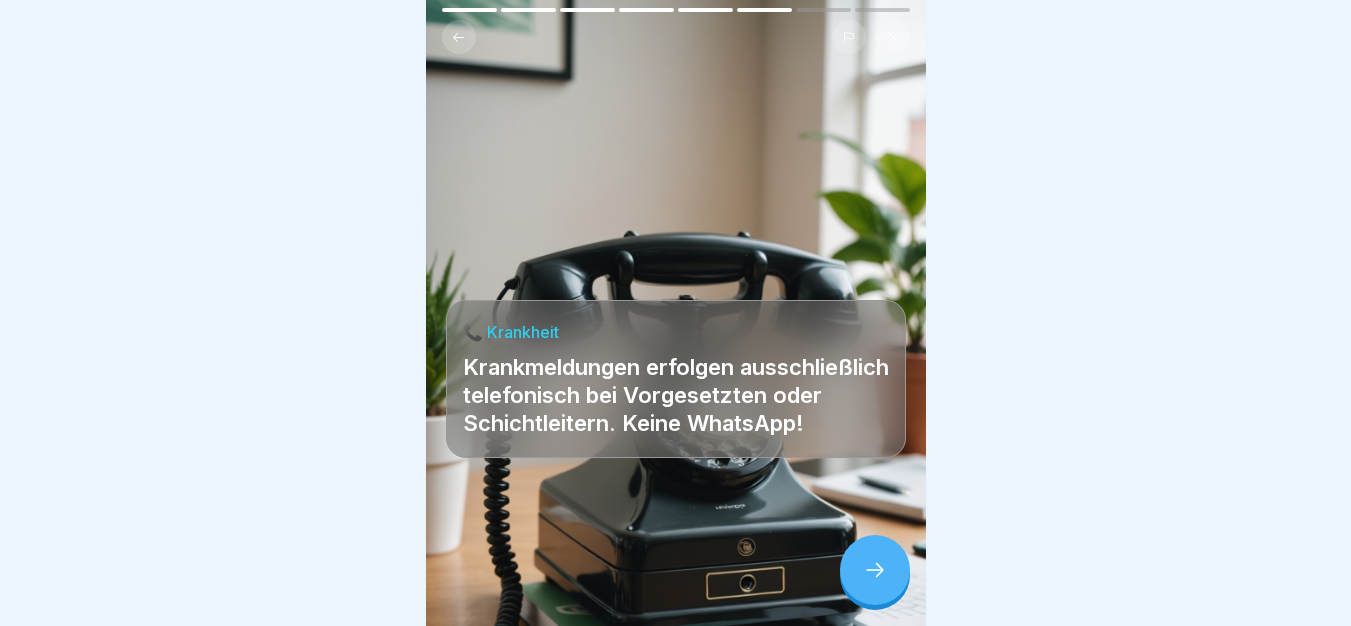 click 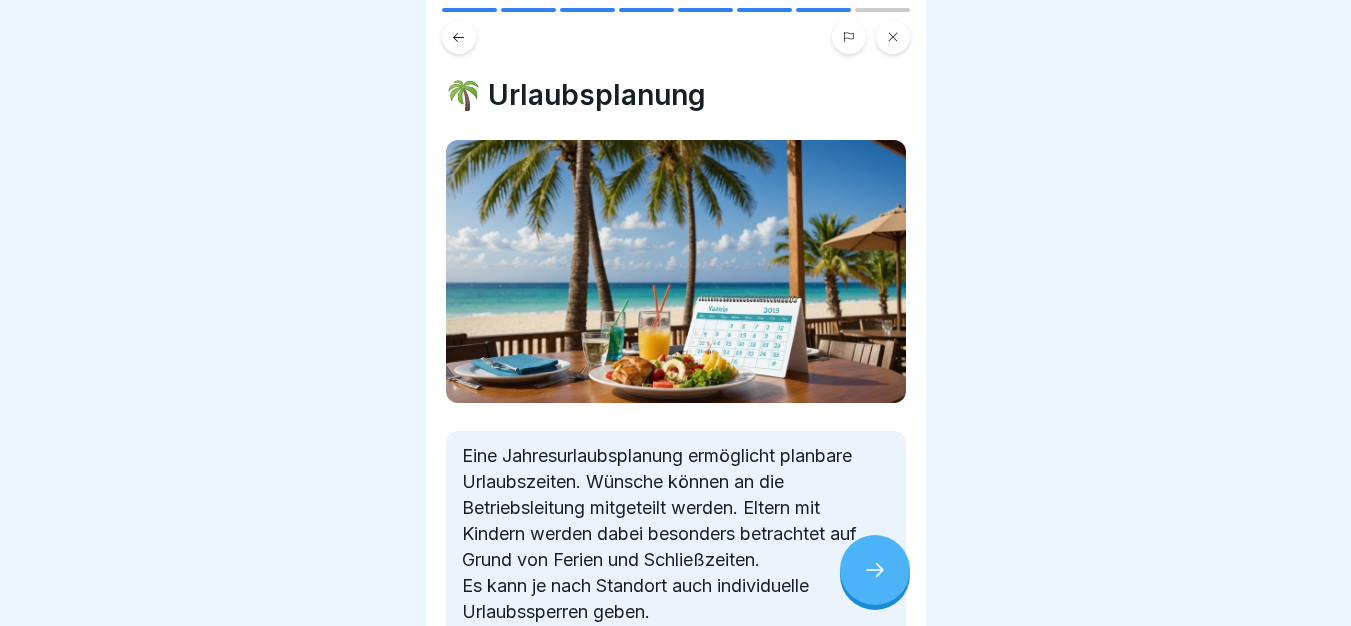 click 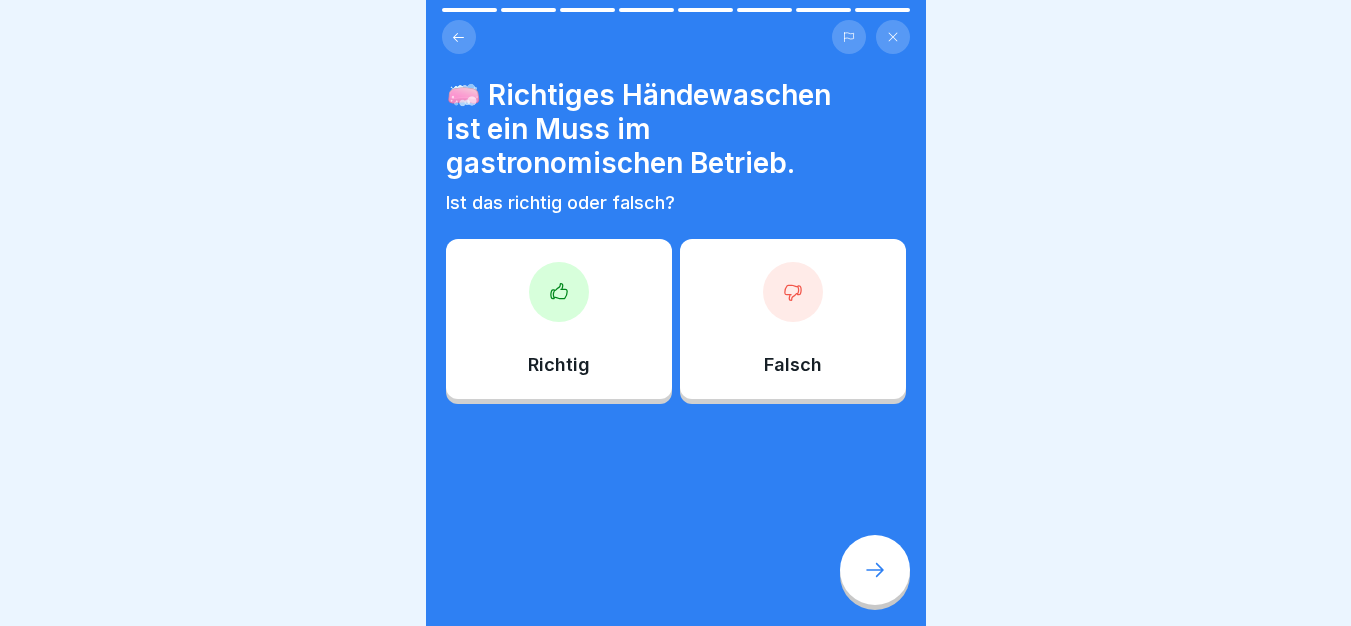 click on "Richtig" at bounding box center (559, 319) 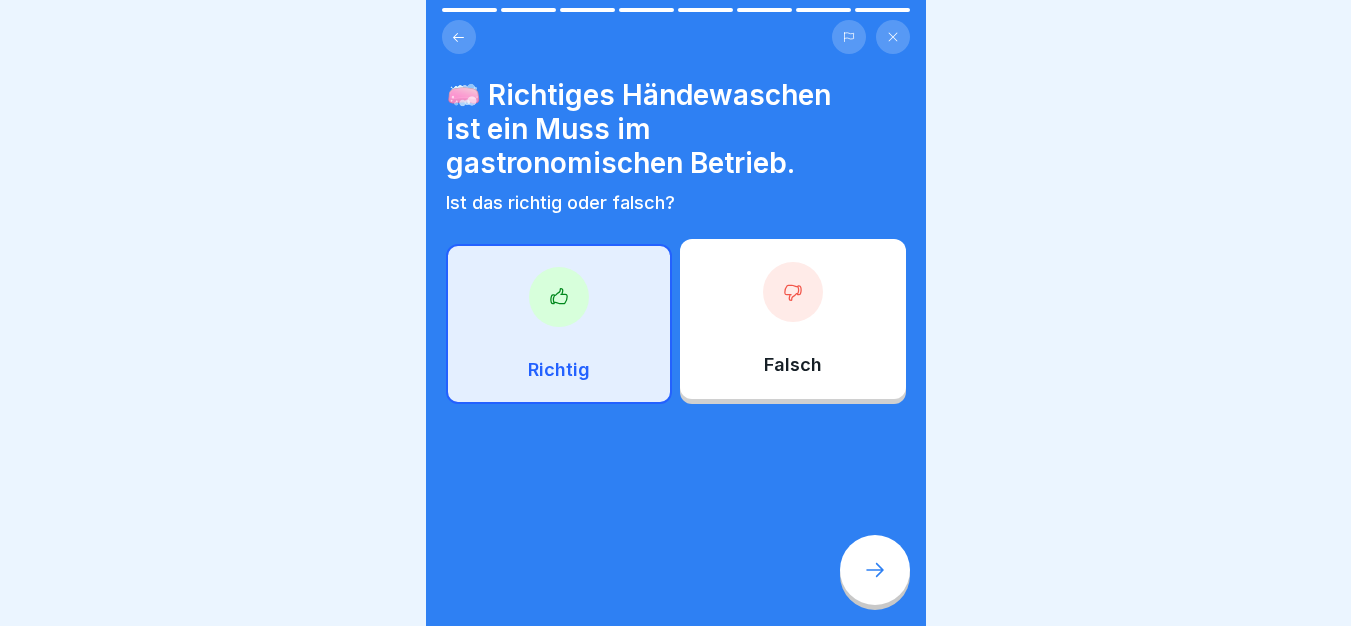 click at bounding box center (875, 570) 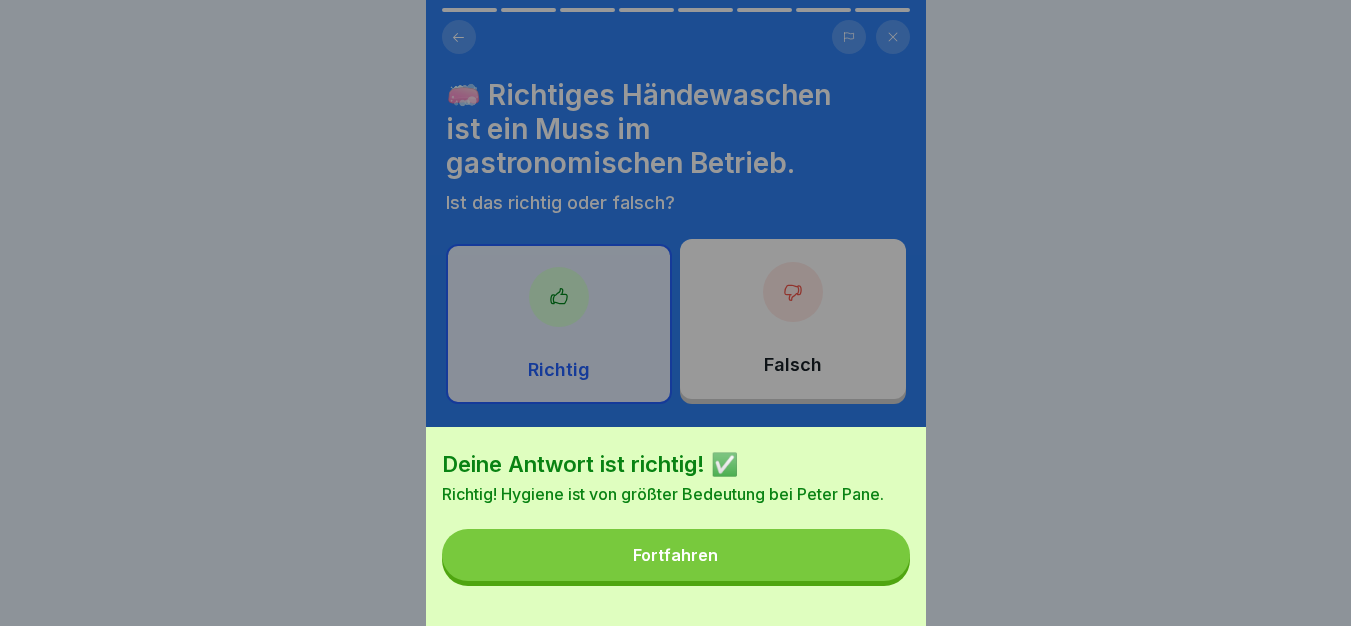 click on "Fortfahren" at bounding box center [676, 555] 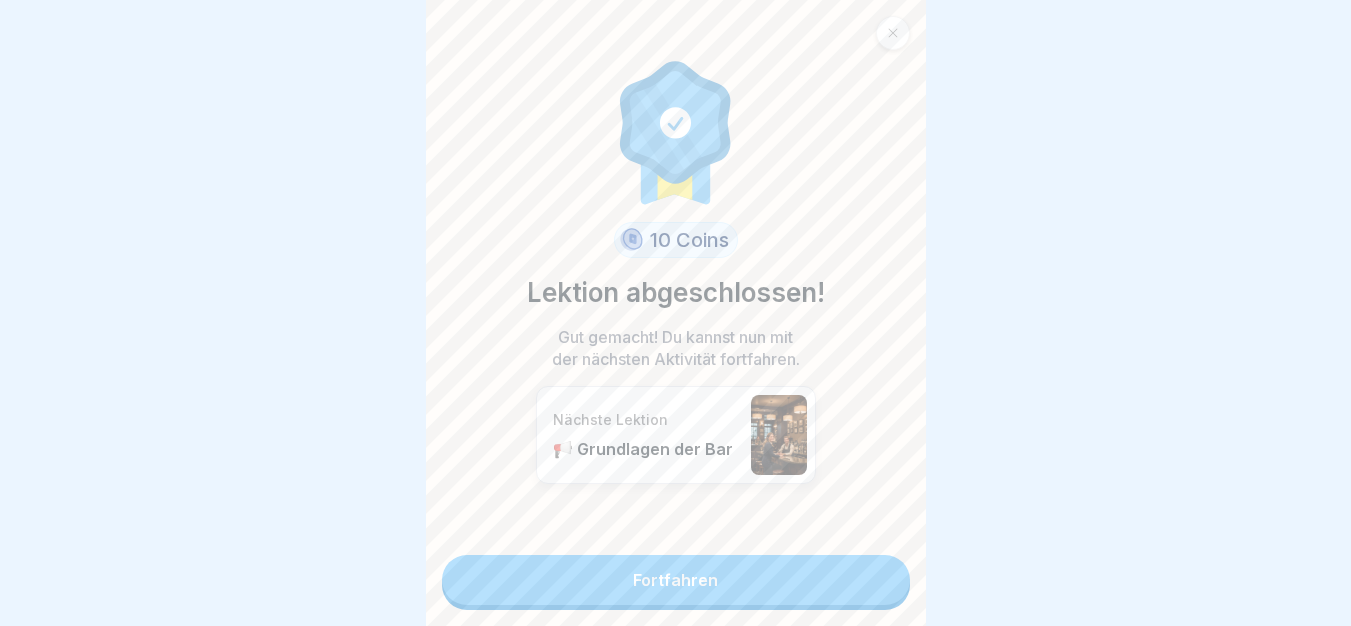 click on "Fortfahren" at bounding box center [676, 580] 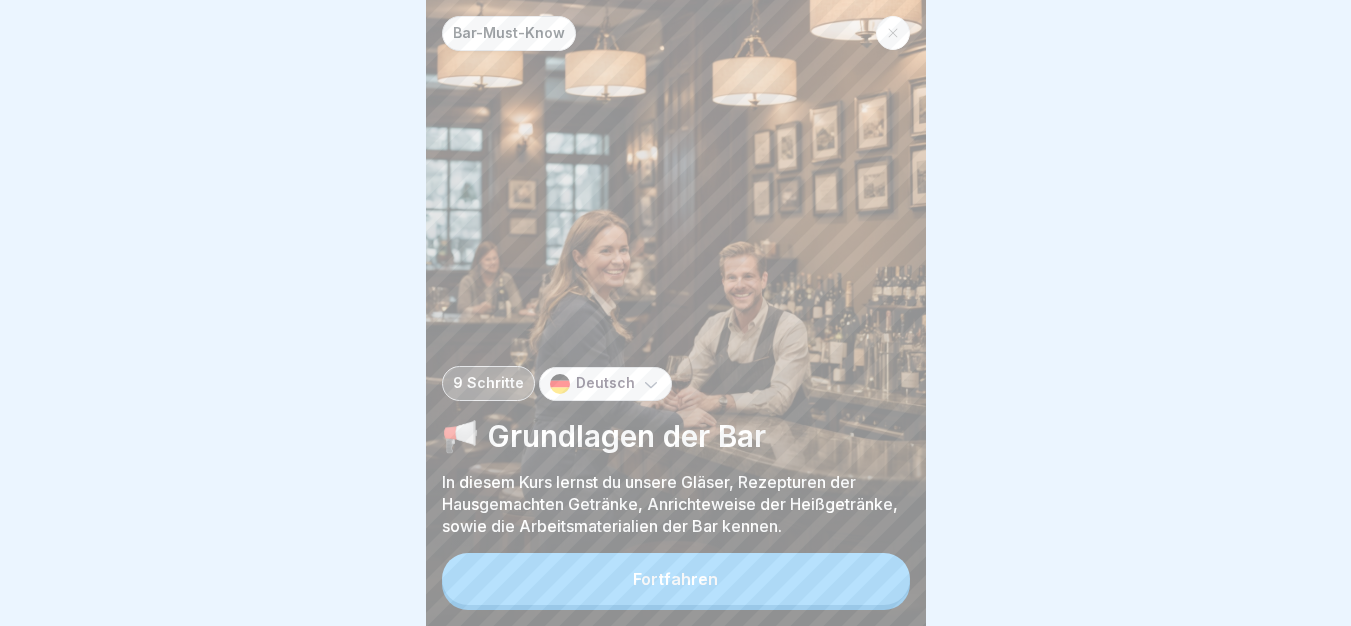 click on "Fortfahren" at bounding box center [676, 579] 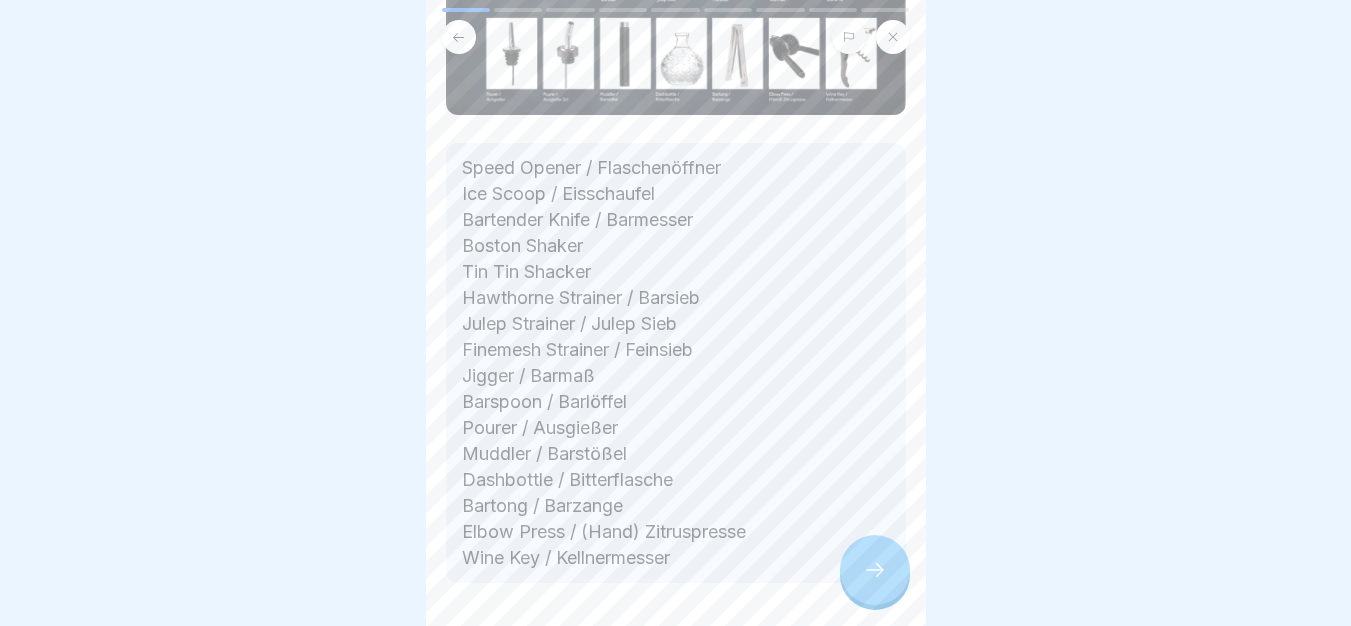 scroll, scrollTop: 483, scrollLeft: 0, axis: vertical 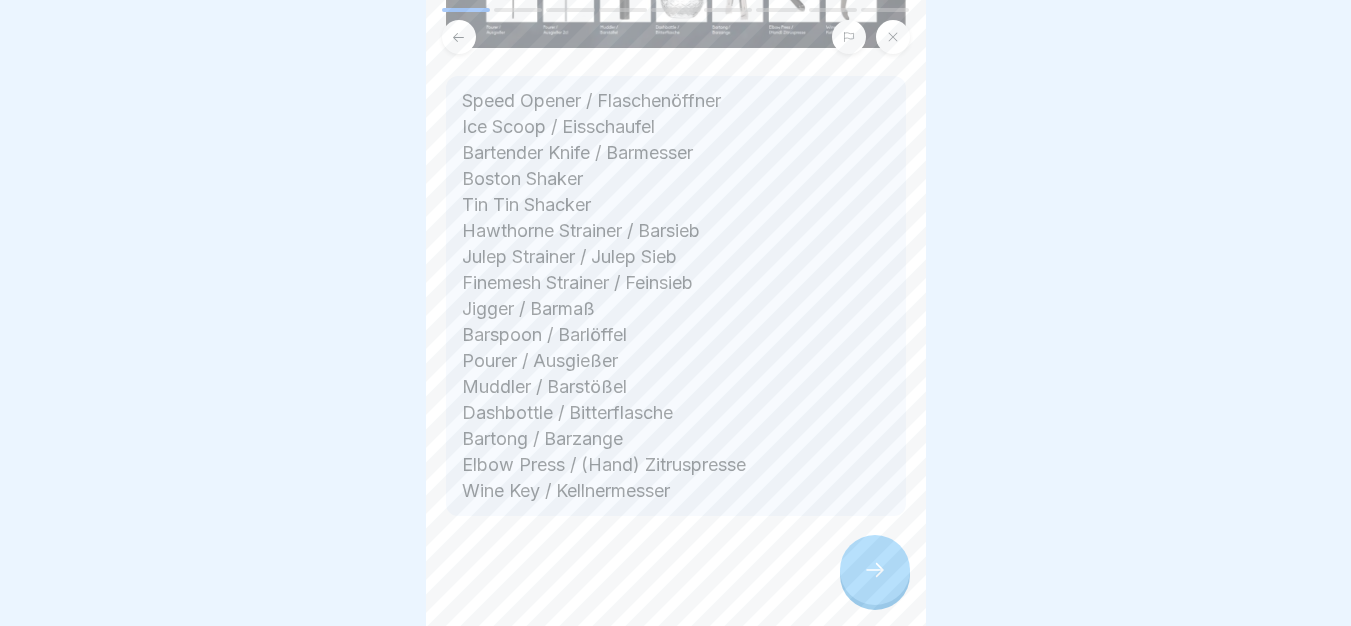 click at bounding box center (875, 570) 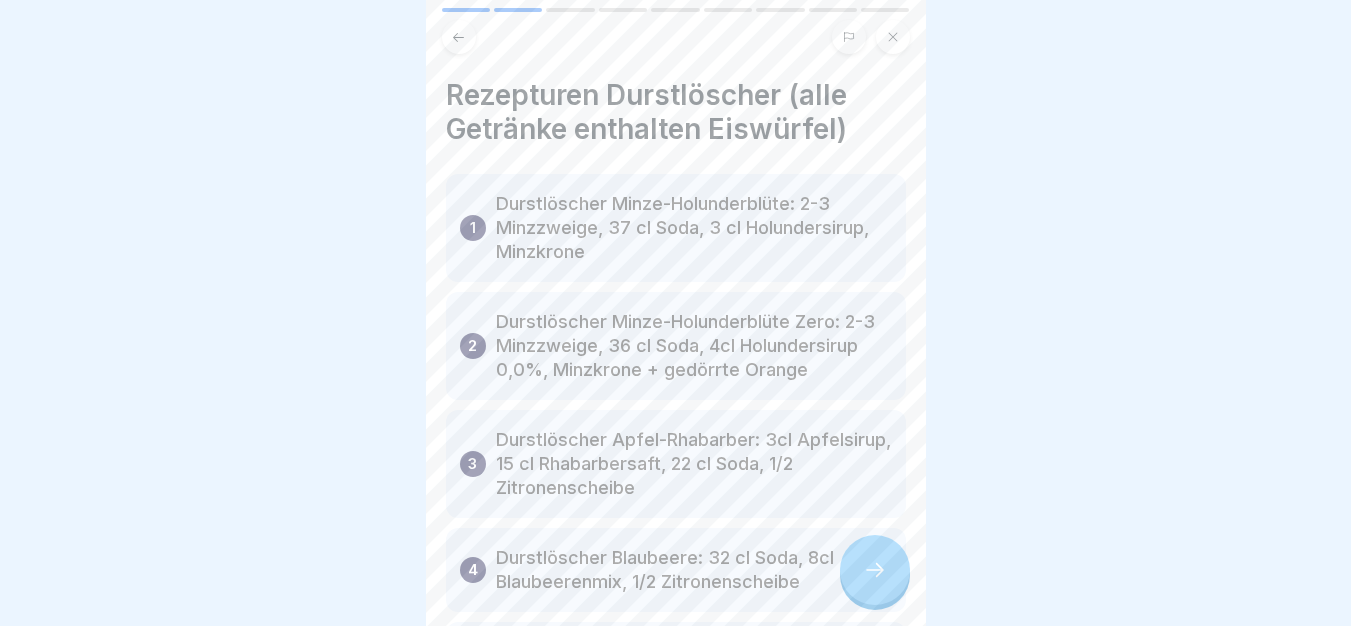click at bounding box center [875, 570] 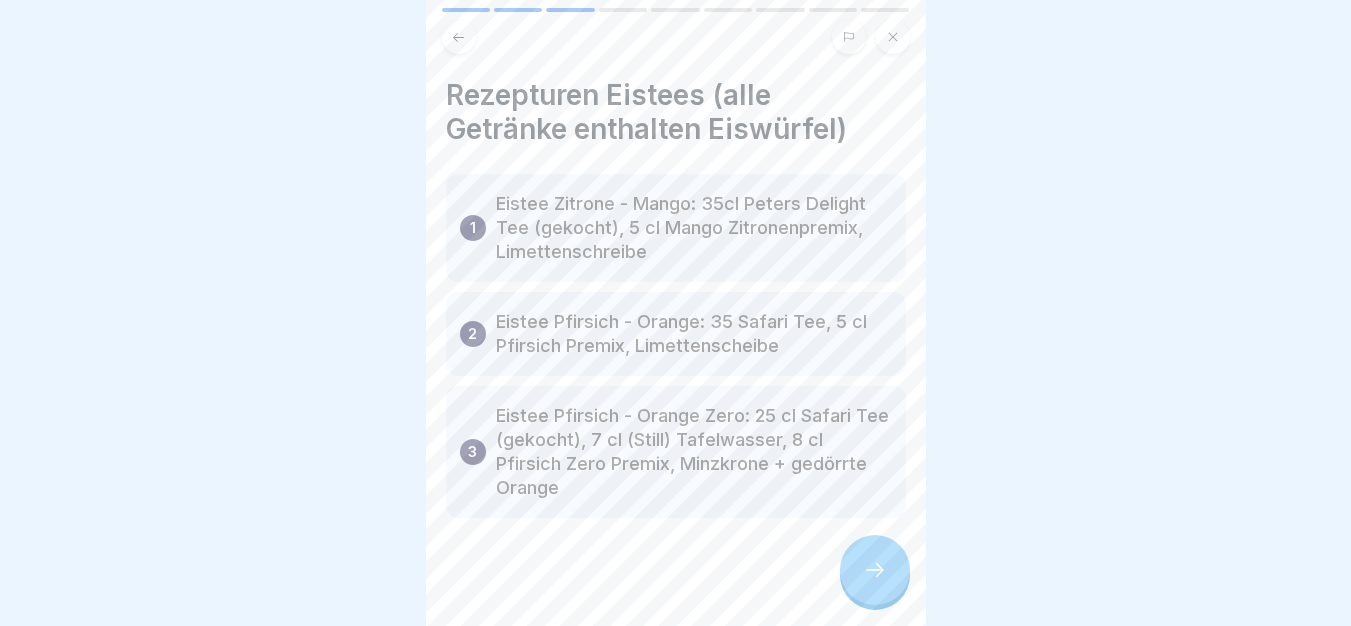 click at bounding box center (875, 570) 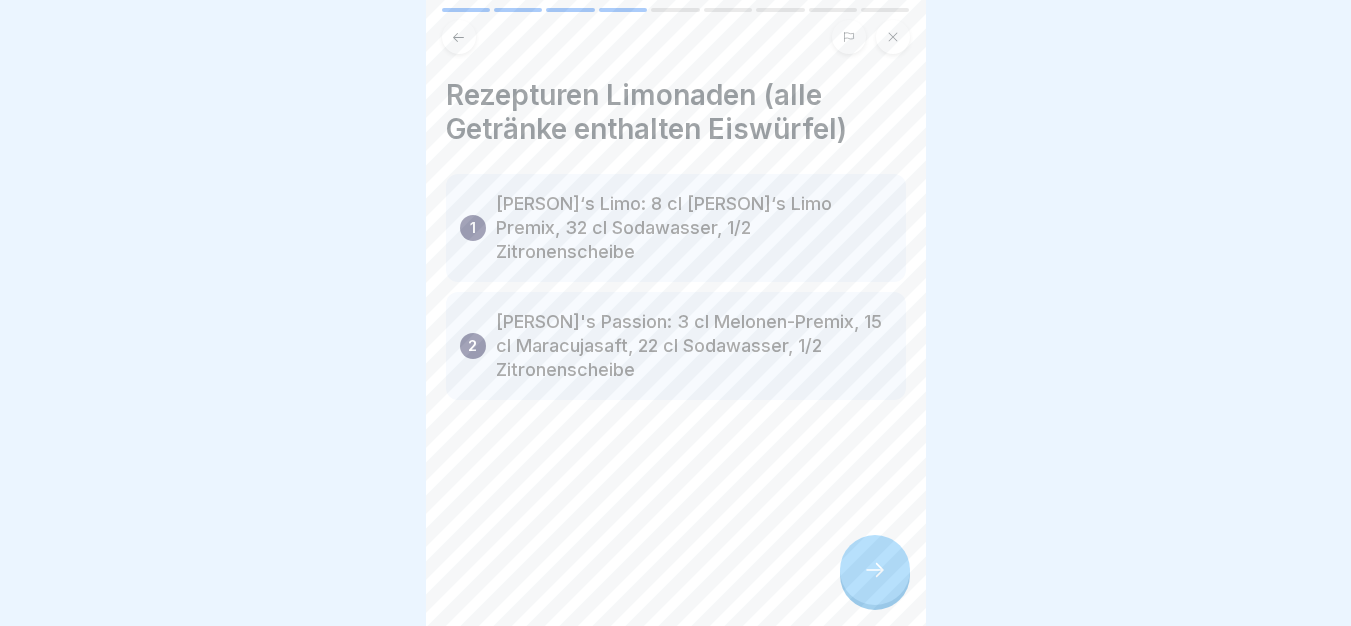 click at bounding box center (875, 570) 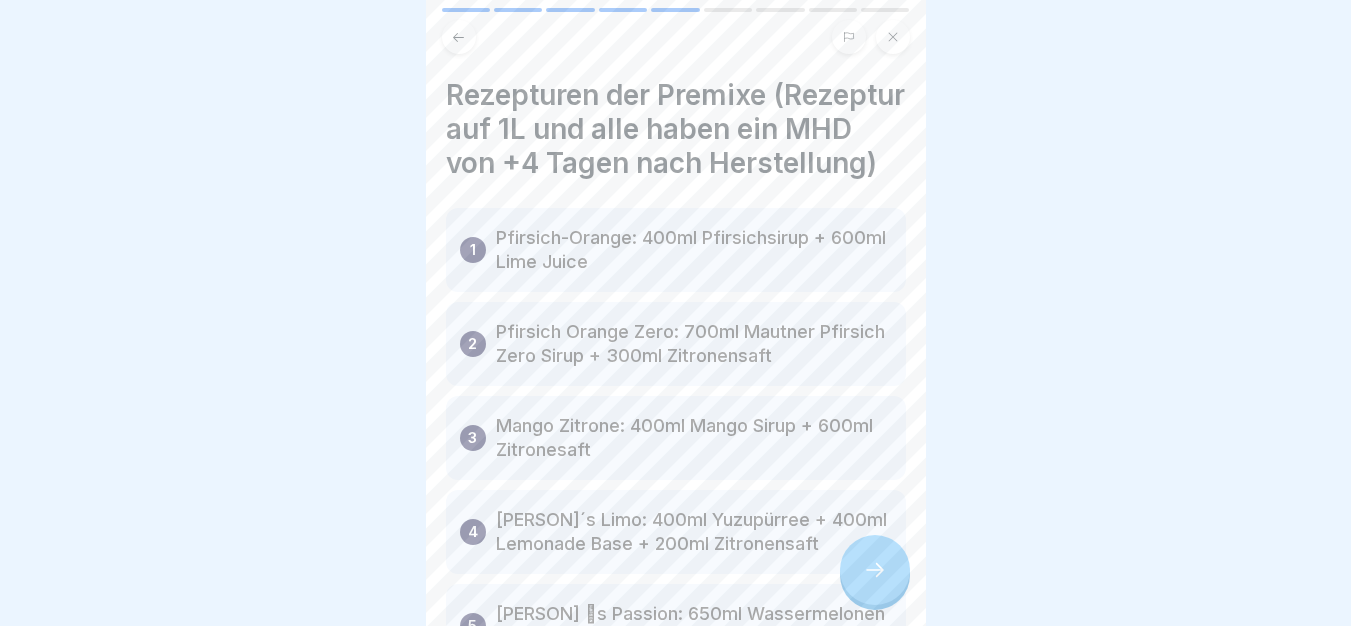 click at bounding box center (875, 570) 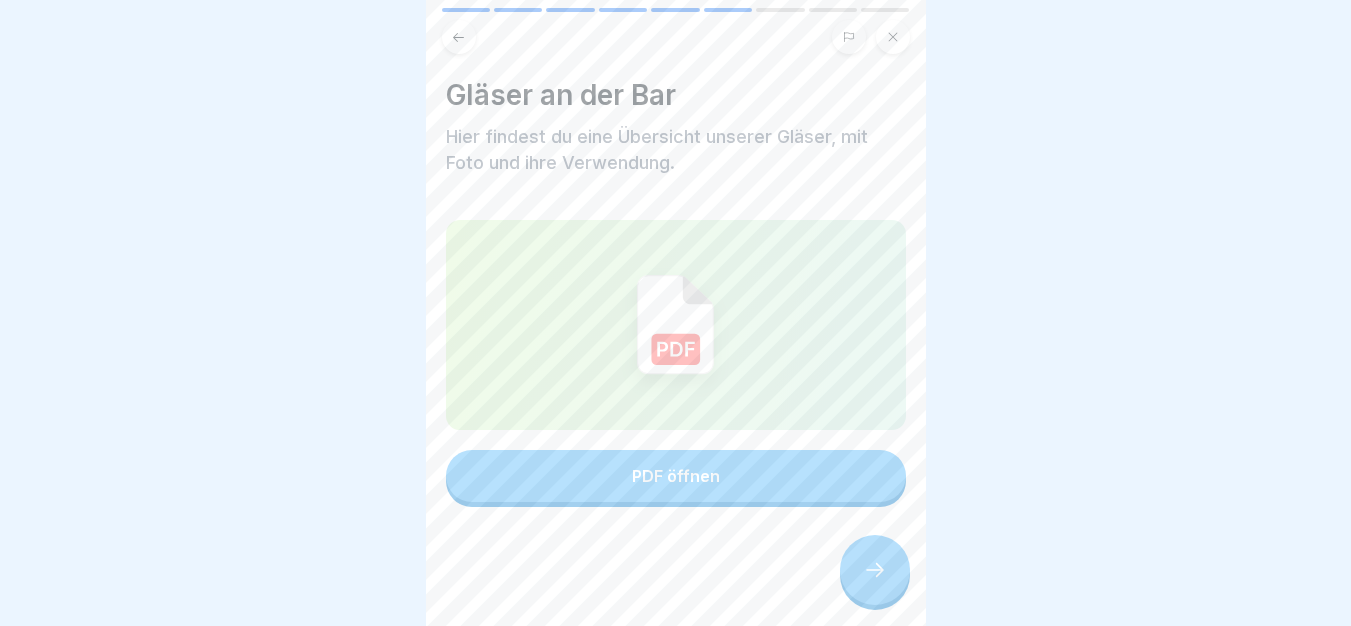 click at bounding box center [875, 570] 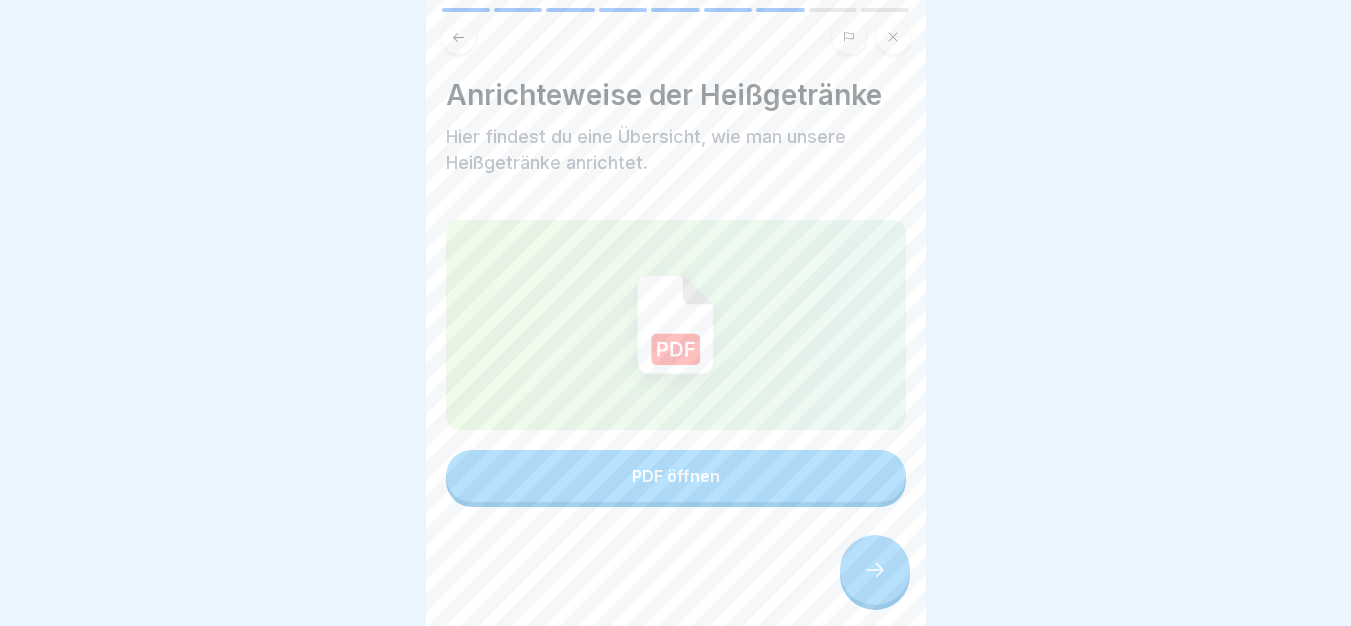 click at bounding box center (875, 570) 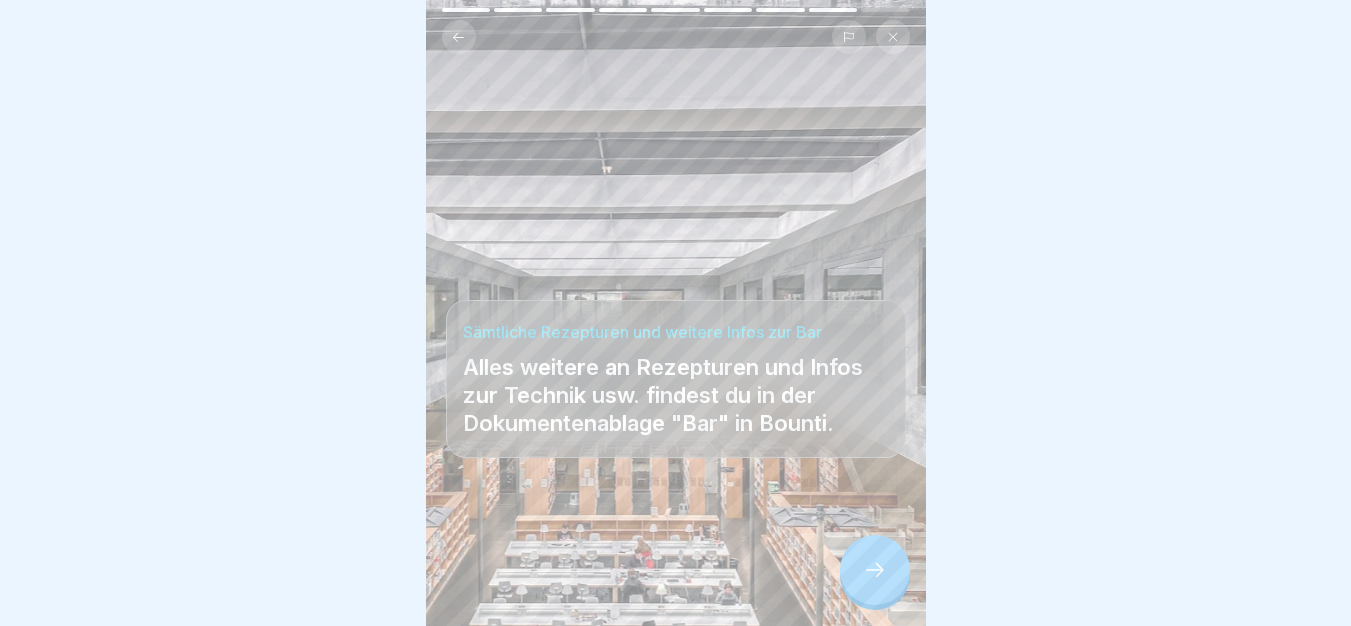 click at bounding box center (875, 570) 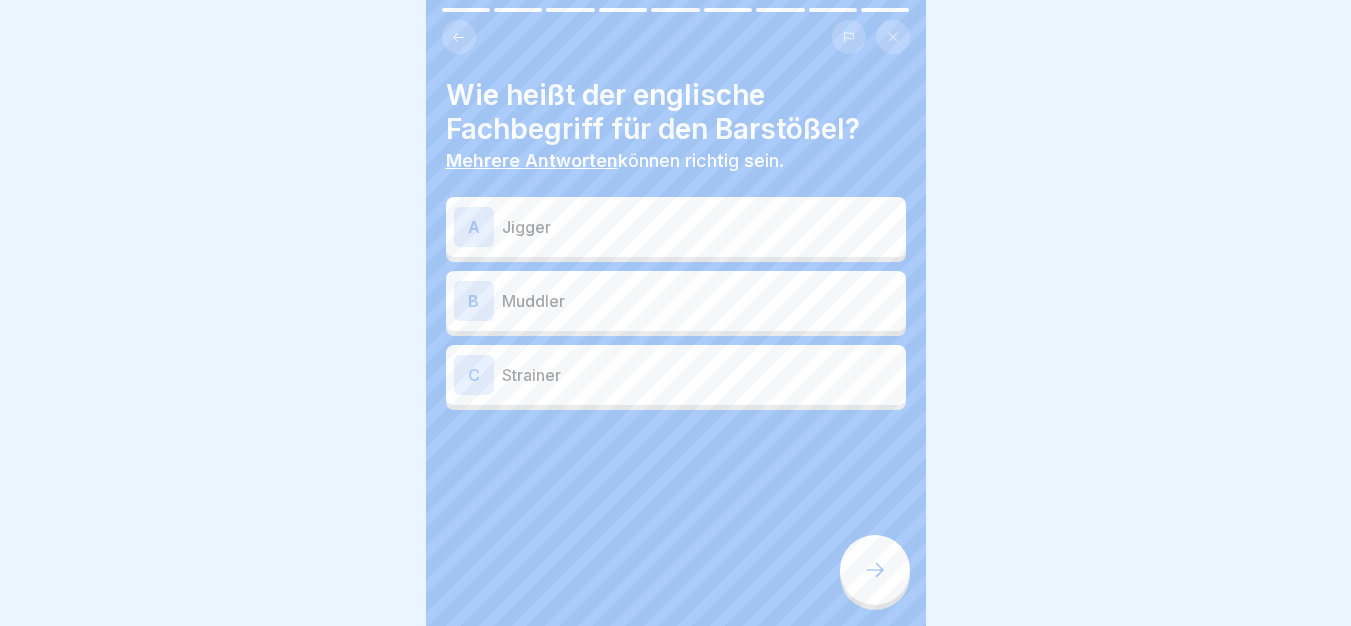 click on "Muddler" at bounding box center [700, 301] 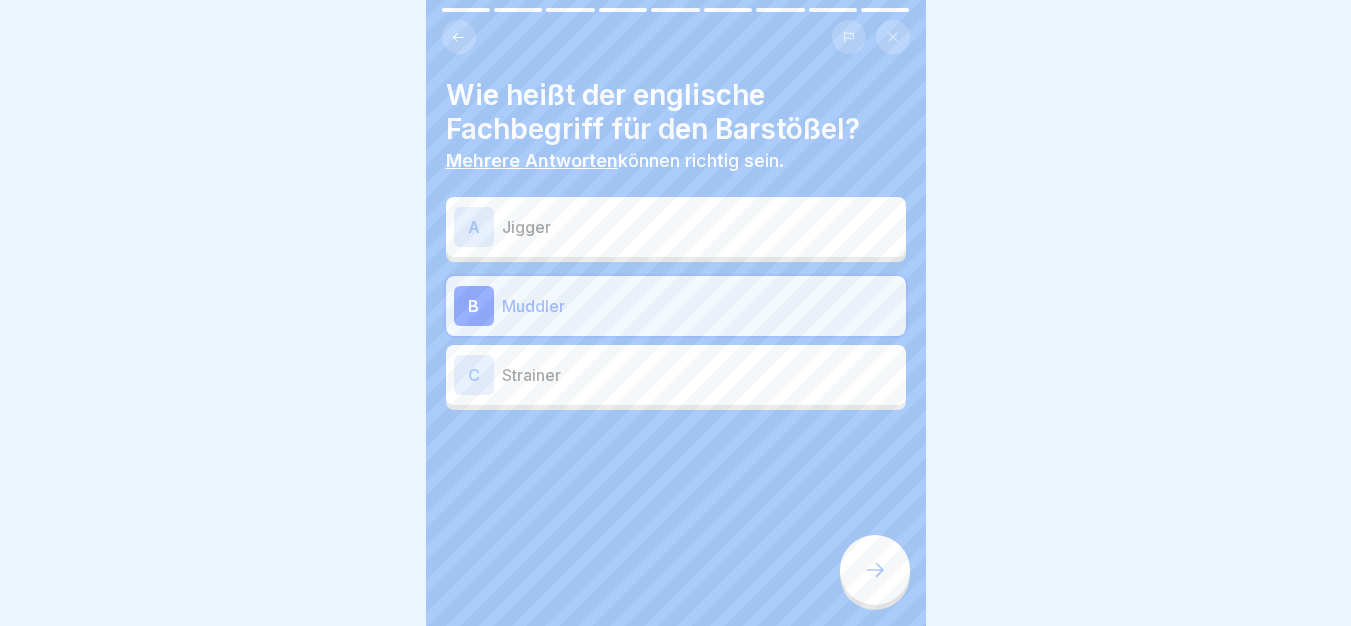 click at bounding box center (875, 570) 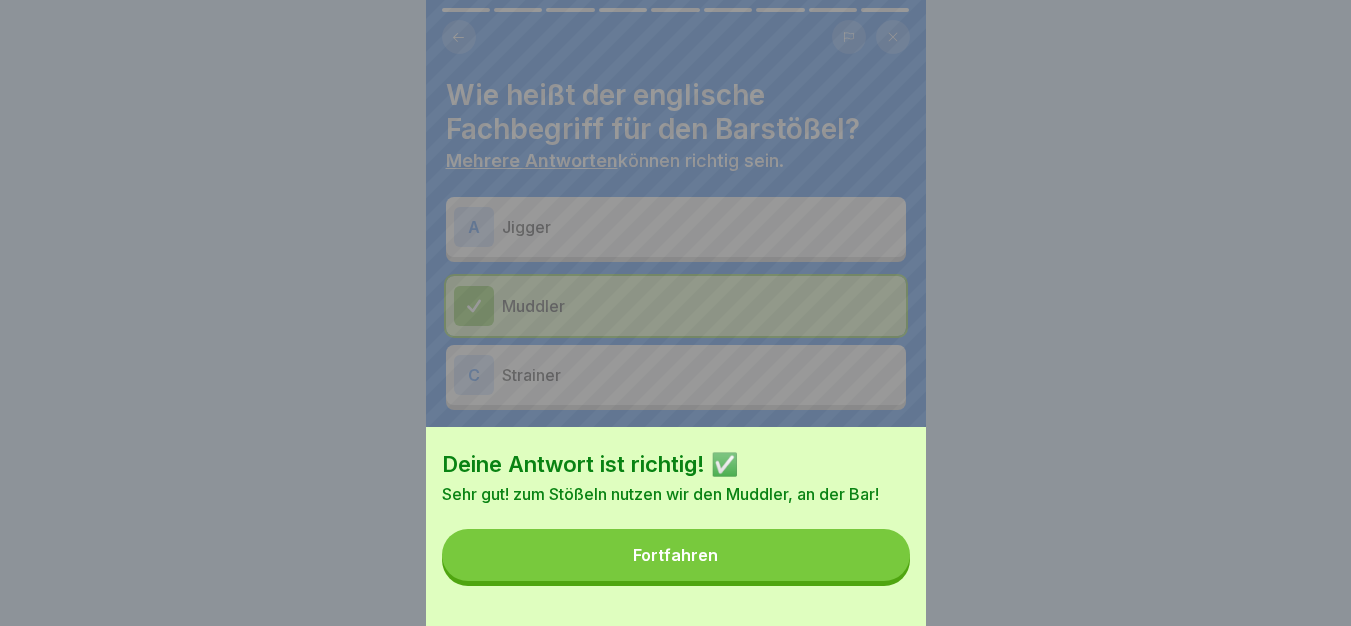 click on "Fortfahren" at bounding box center [676, 555] 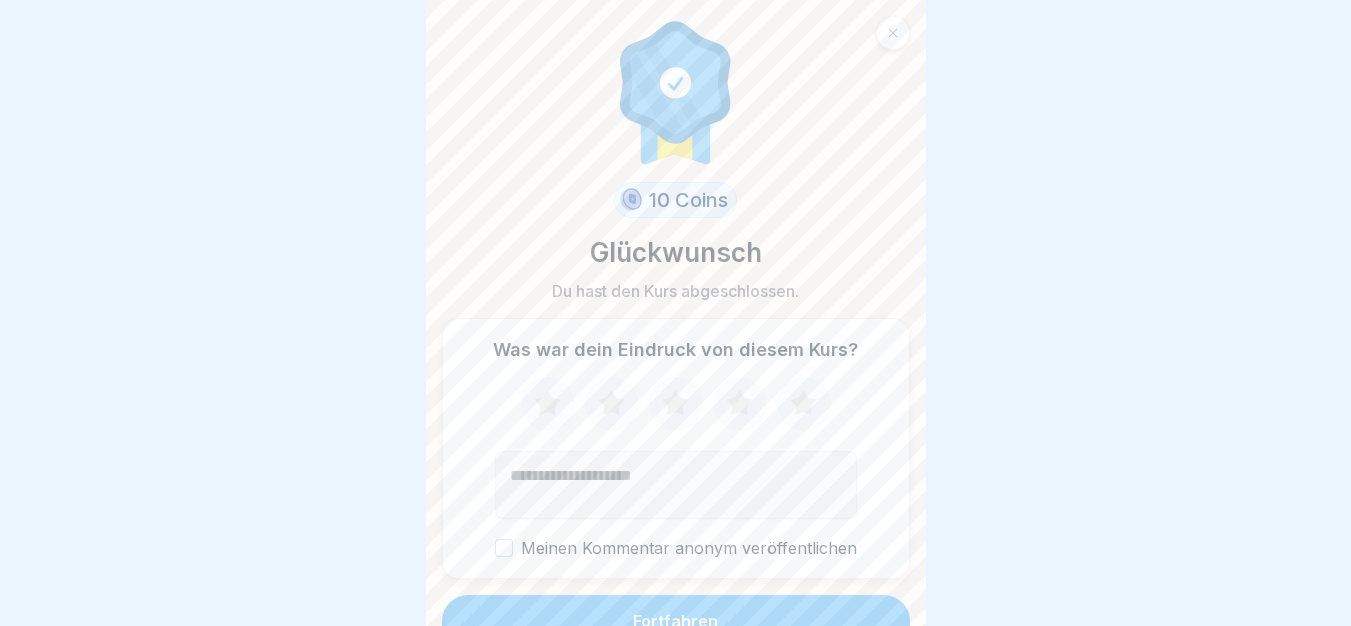 click on "Fortfahren" at bounding box center [676, 621] 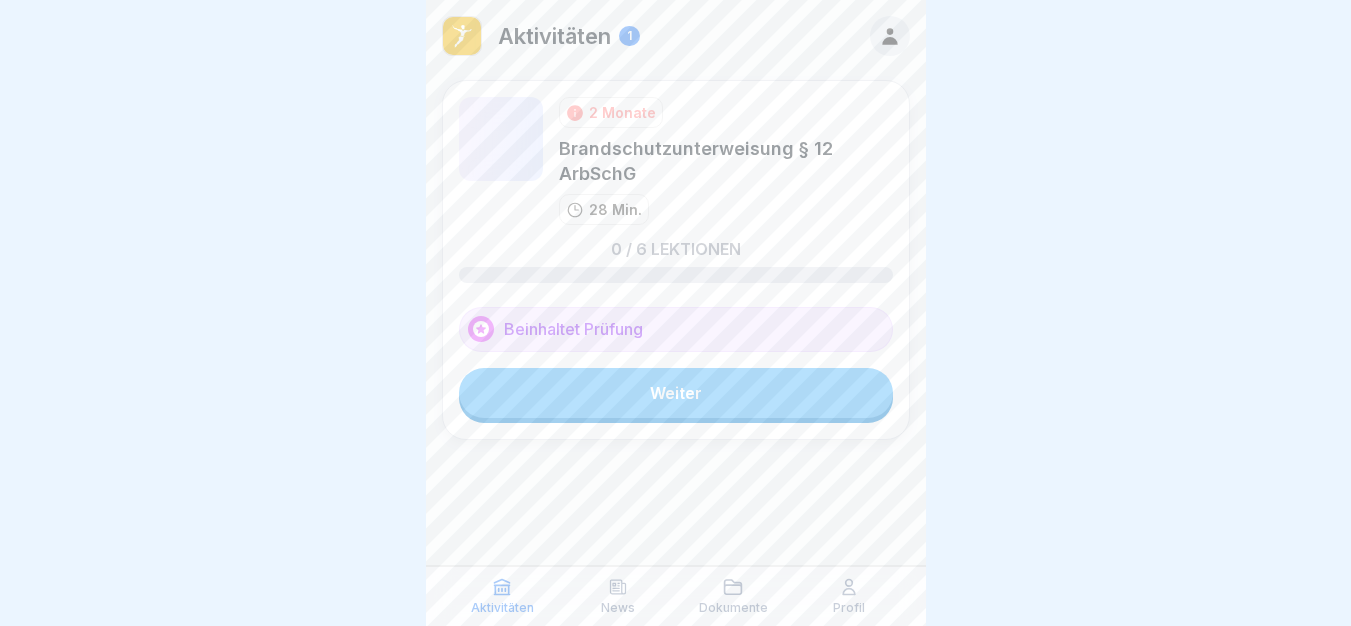 scroll, scrollTop: 0, scrollLeft: 0, axis: both 